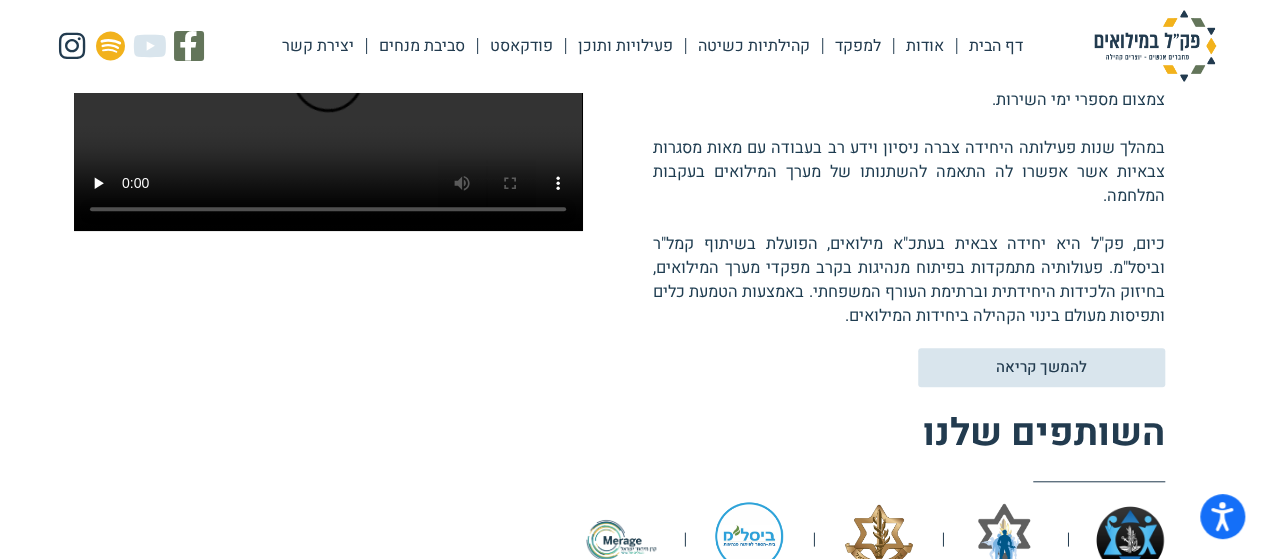 scroll, scrollTop: 400, scrollLeft: 0, axis: vertical 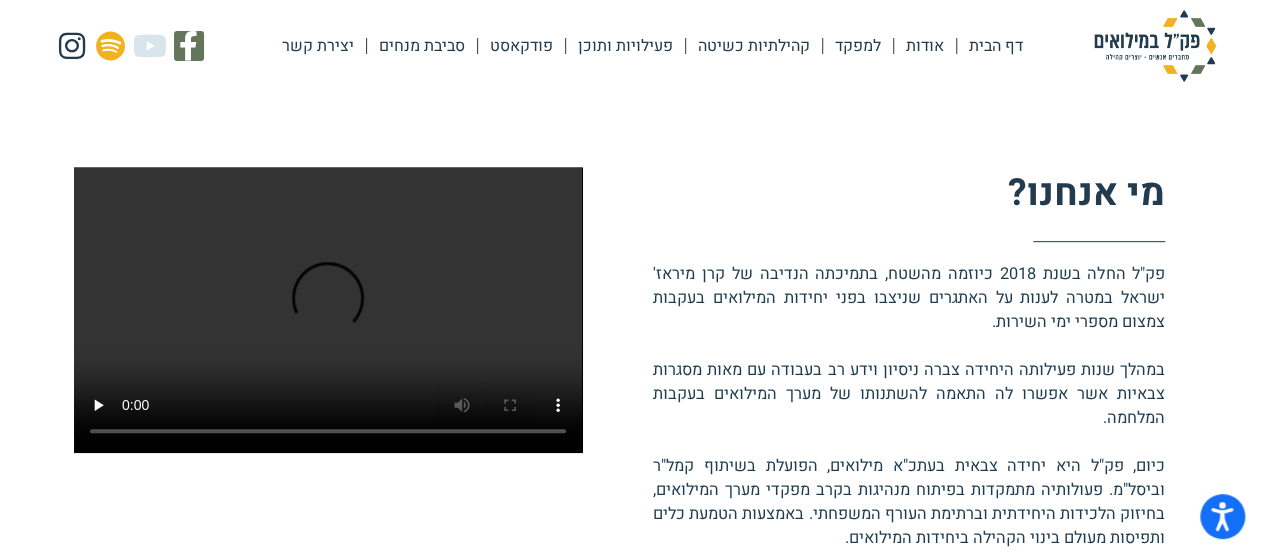 click on "דף הבית" 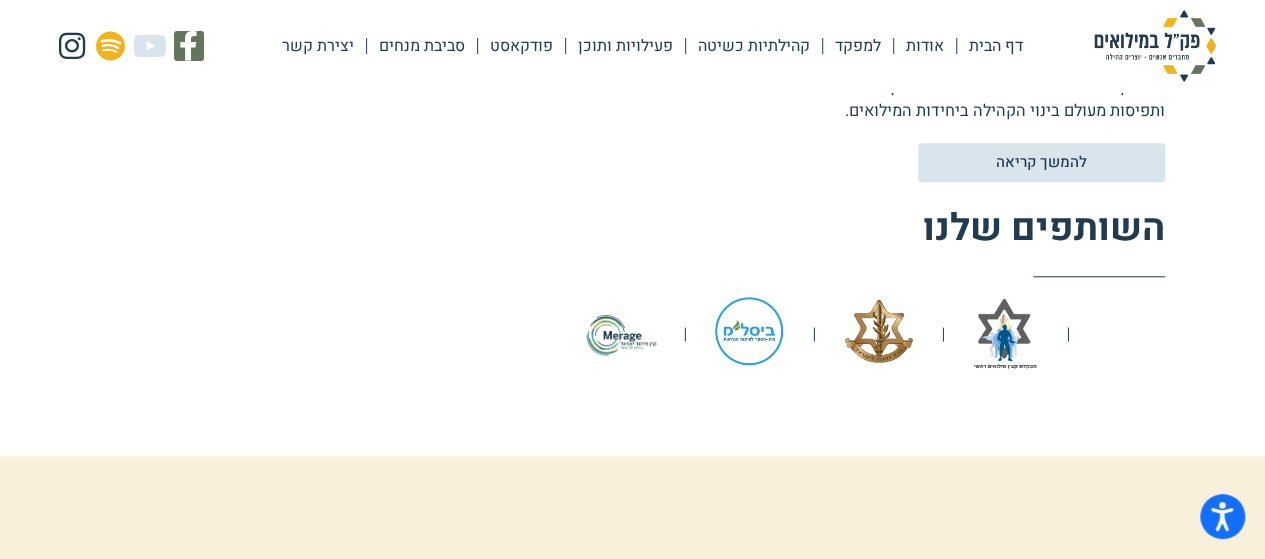 scroll, scrollTop: 1000, scrollLeft: 0, axis: vertical 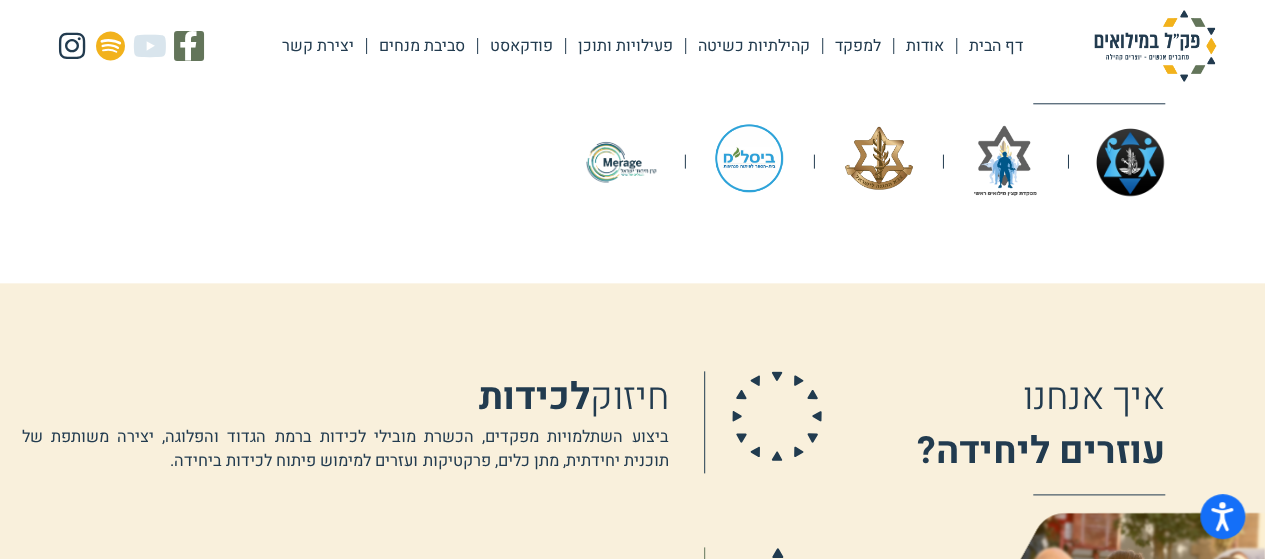 click on "למפקד" 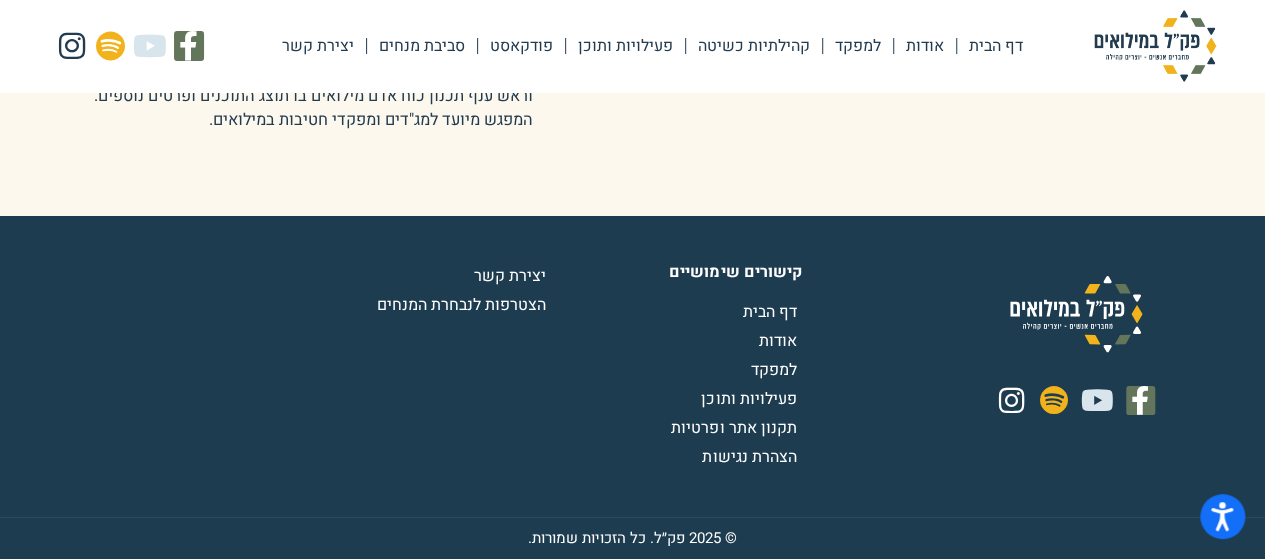 scroll, scrollTop: 3600, scrollLeft: 0, axis: vertical 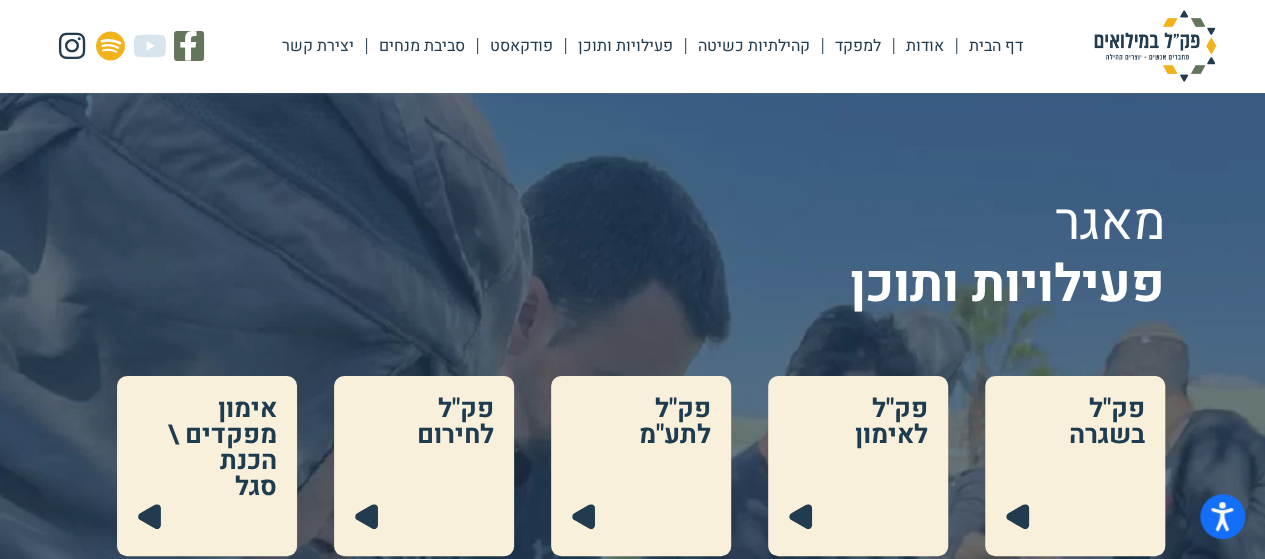 click on "דף הבית" 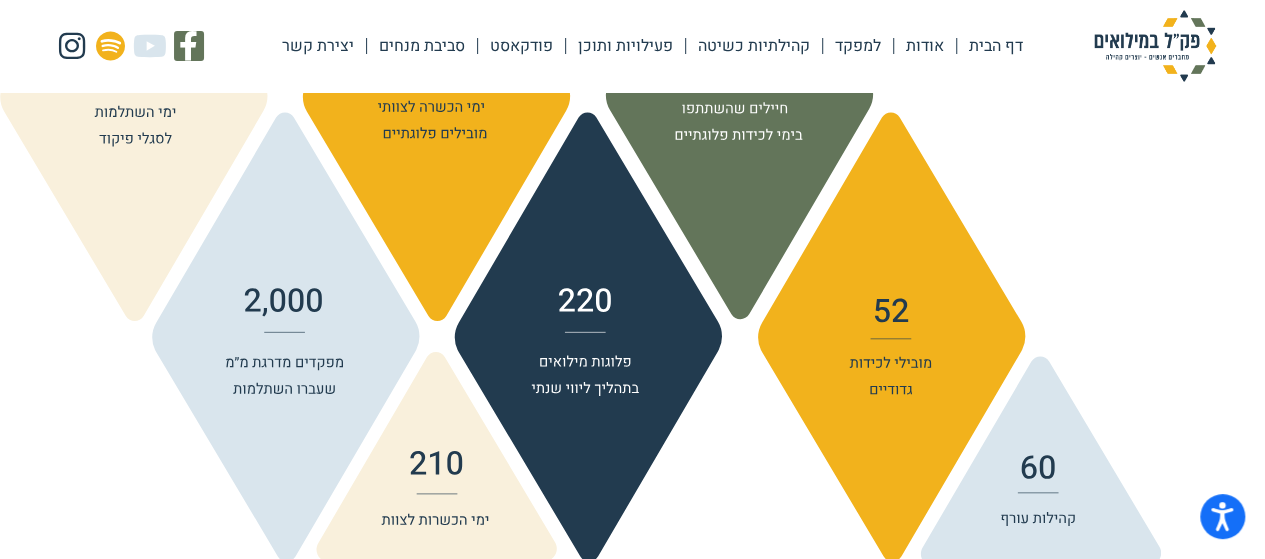 scroll, scrollTop: 2100, scrollLeft: 0, axis: vertical 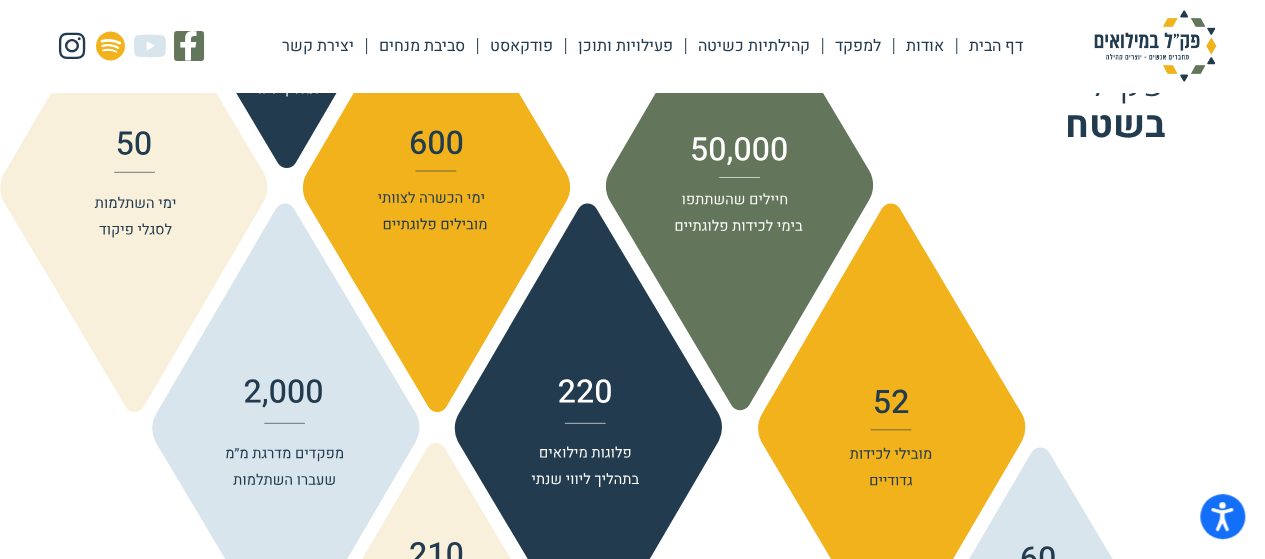 click on "פעילויות ותוכן" 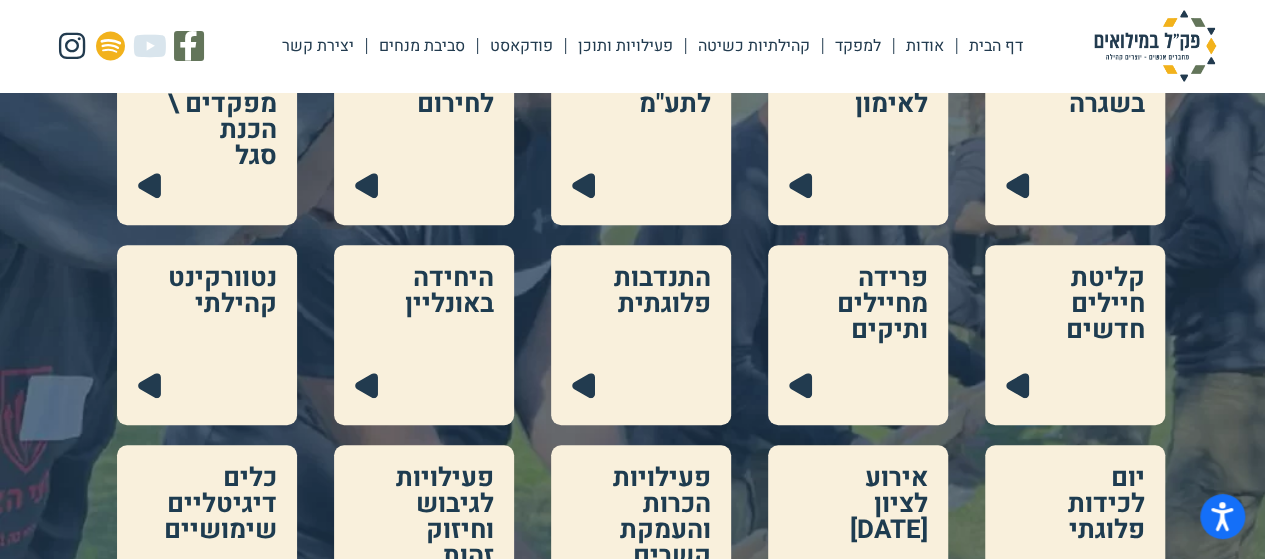 scroll, scrollTop: 300, scrollLeft: 0, axis: vertical 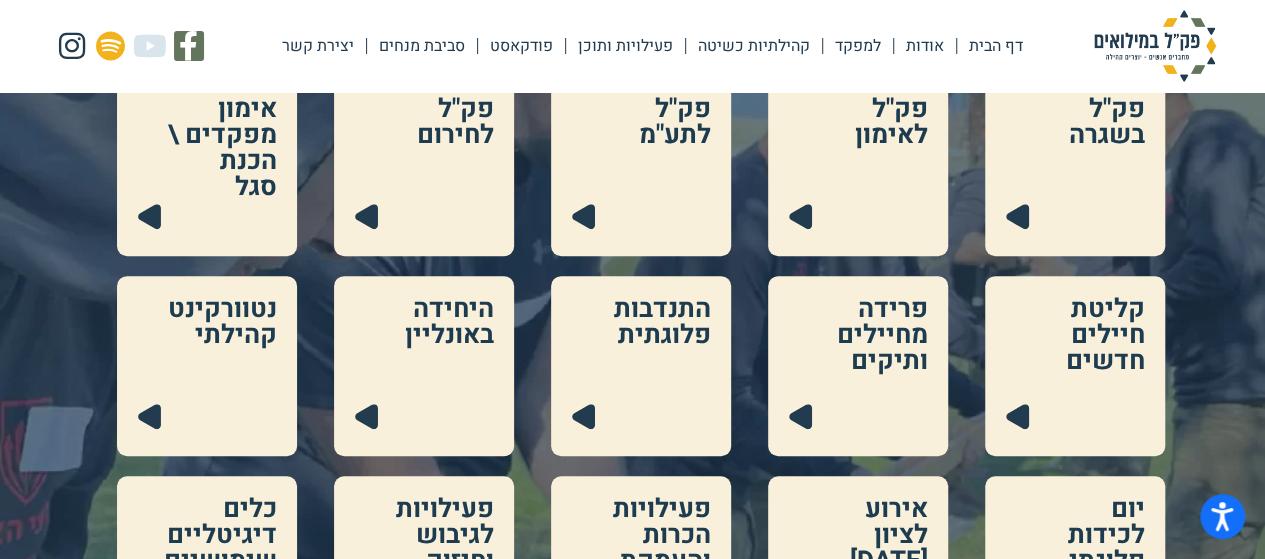 click at bounding box center (641, 366) 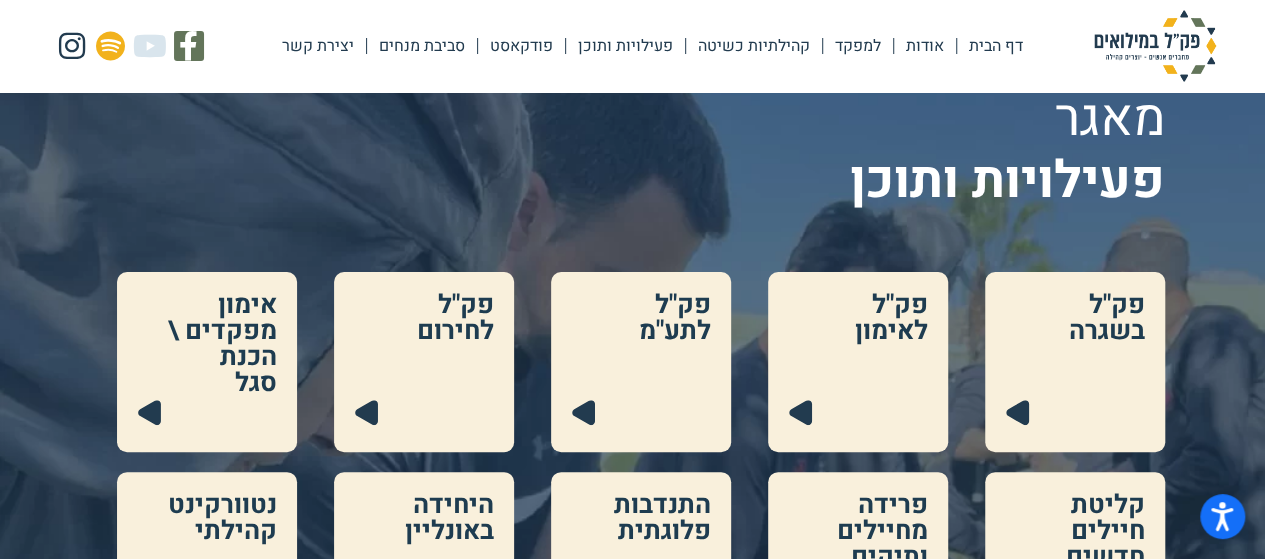 scroll, scrollTop: 100, scrollLeft: 0, axis: vertical 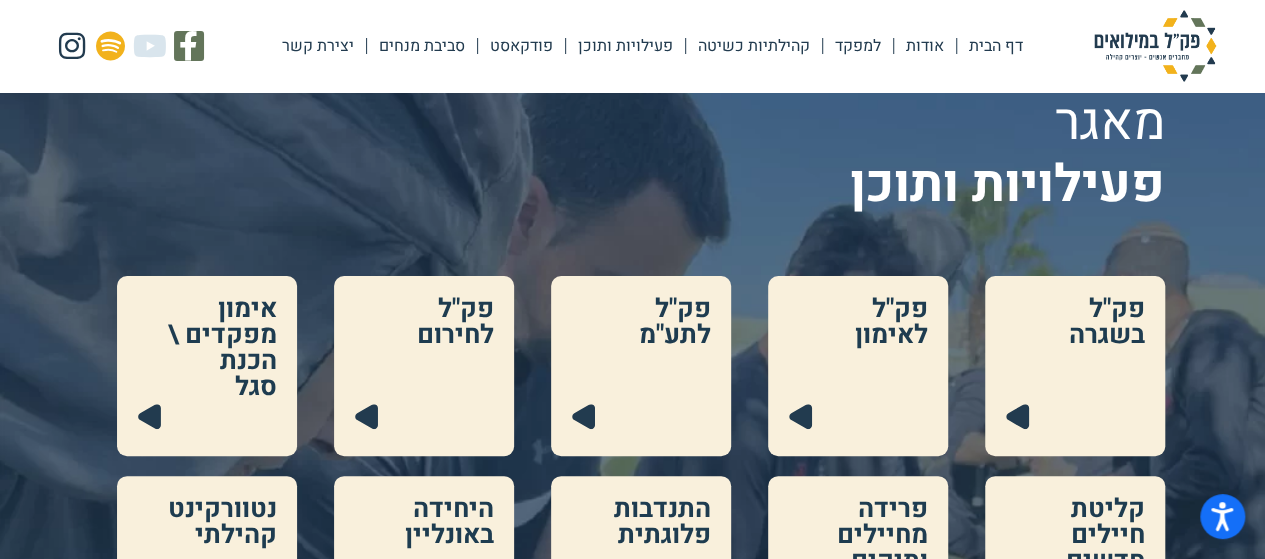 click at bounding box center [858, 366] 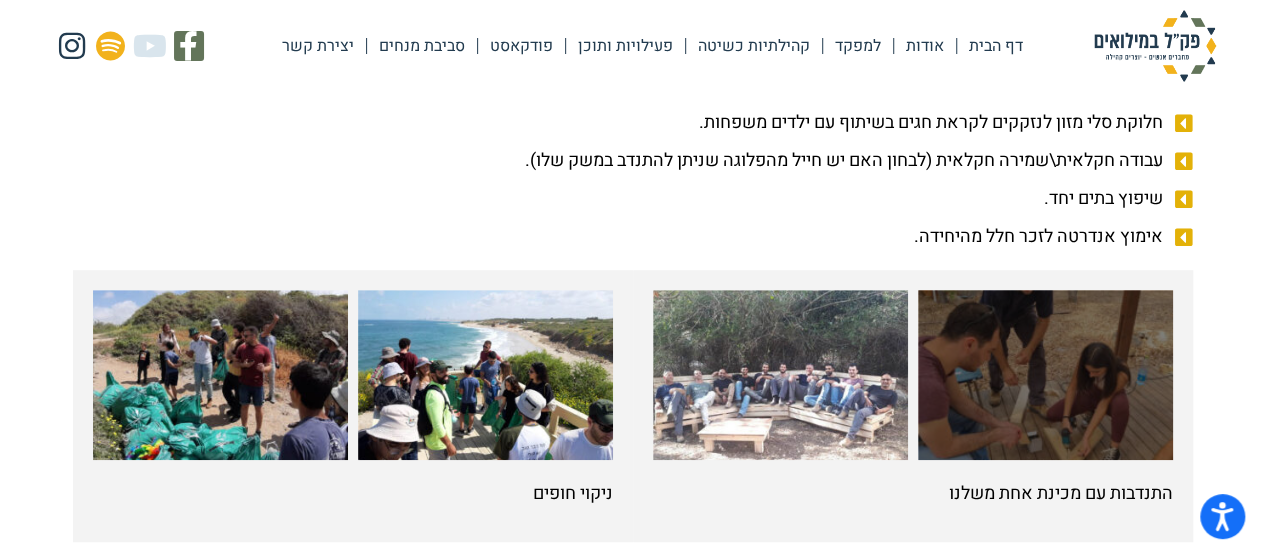 scroll, scrollTop: 300, scrollLeft: 0, axis: vertical 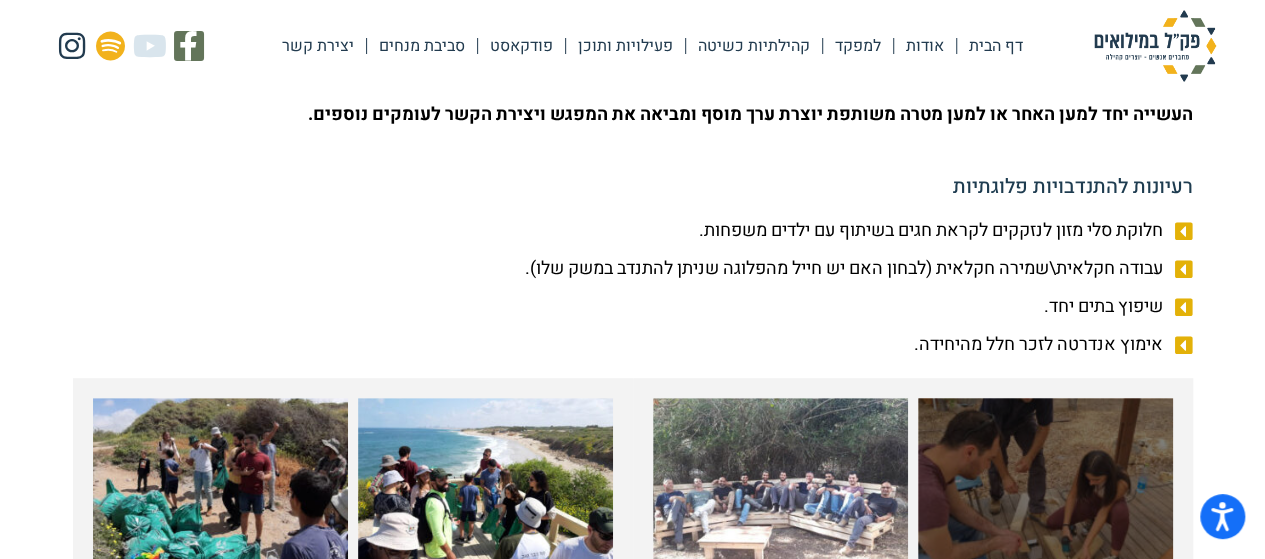 click at bounding box center (1045, 483) 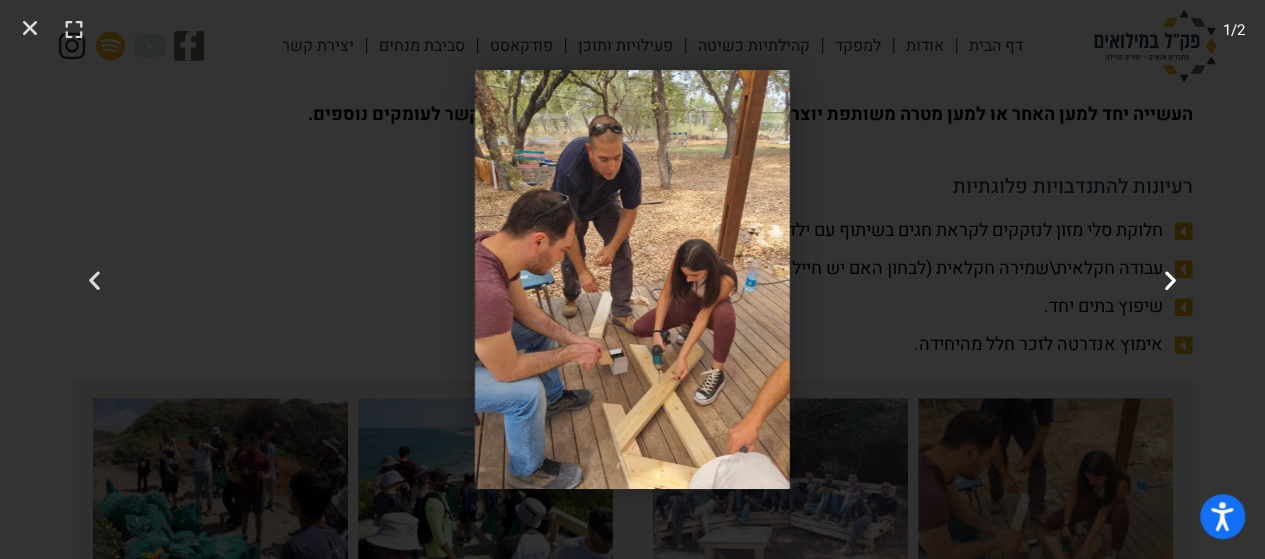 click at bounding box center (1170, 279) 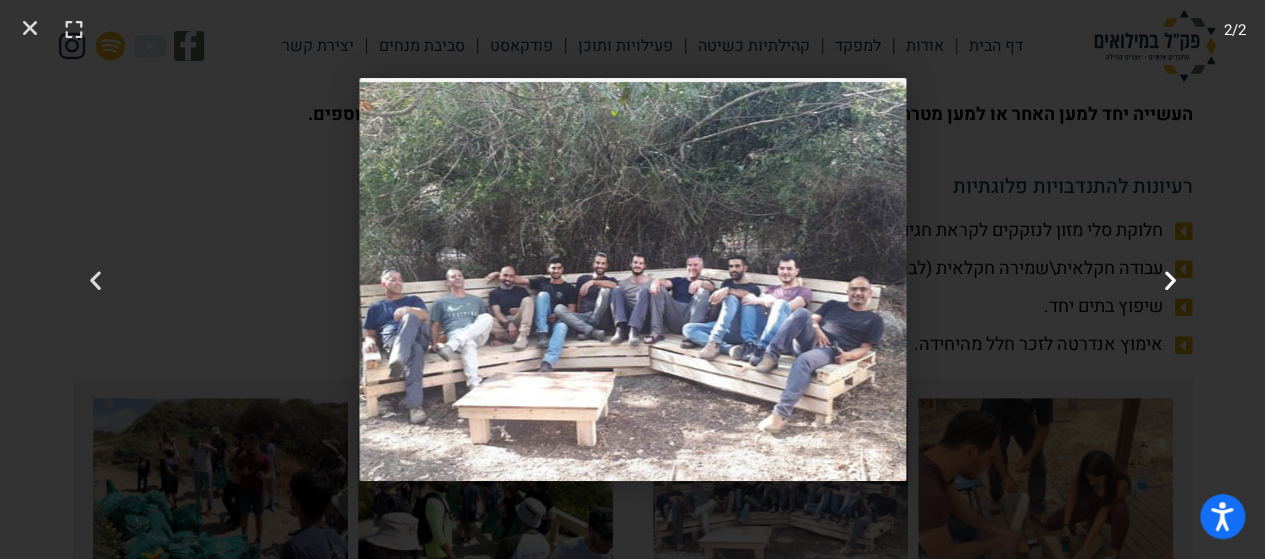 click at bounding box center (1170, 279) 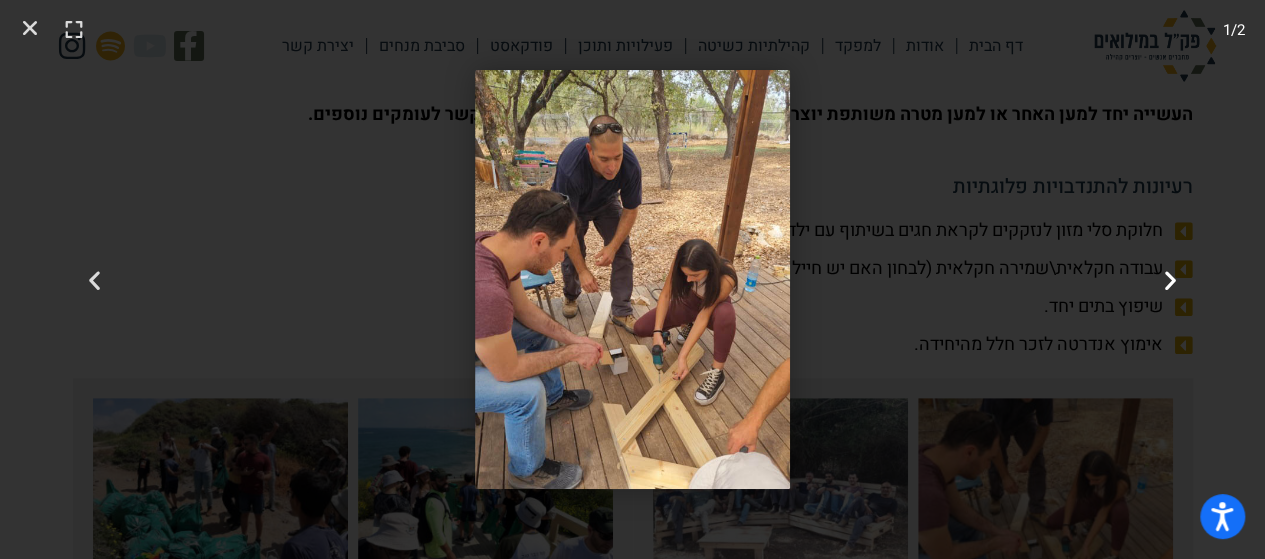 click at bounding box center [1170, 279] 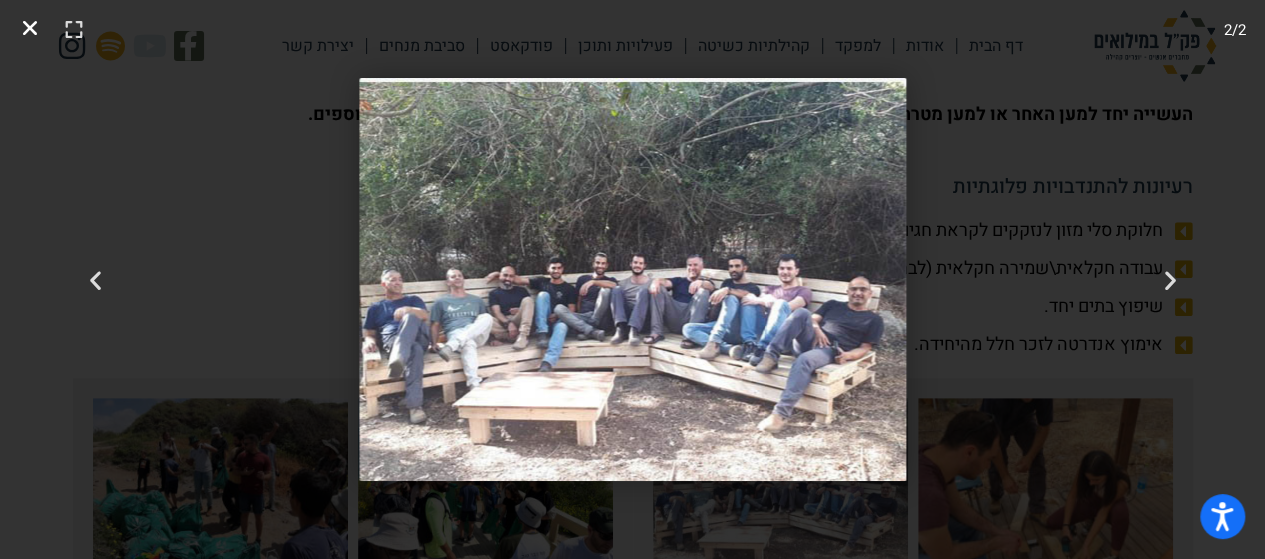 click at bounding box center (30, 28) 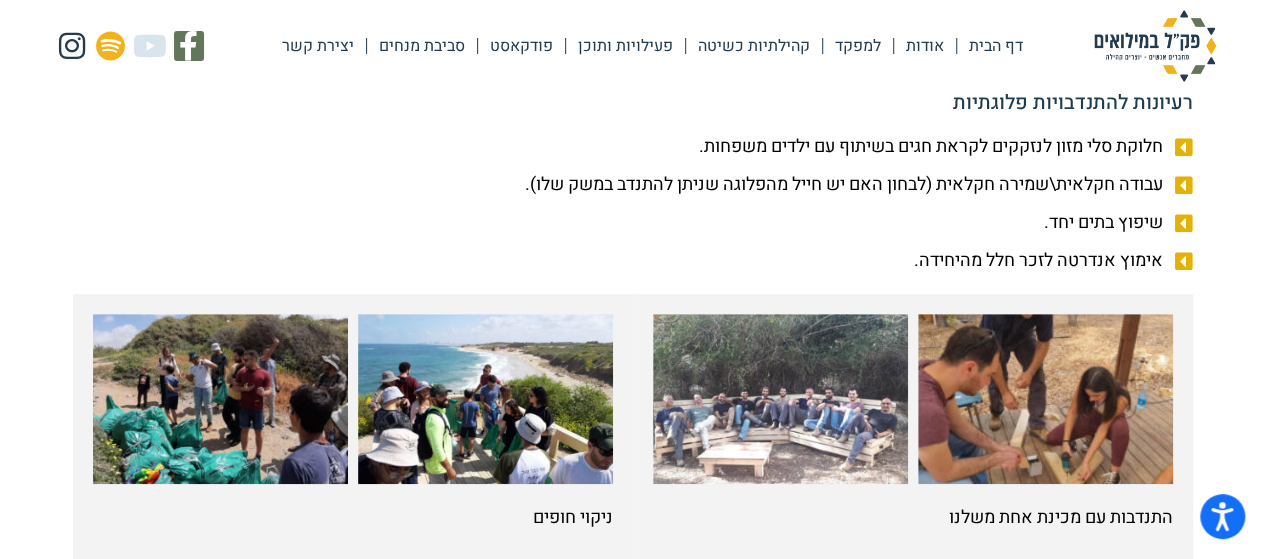 scroll, scrollTop: 500, scrollLeft: 0, axis: vertical 